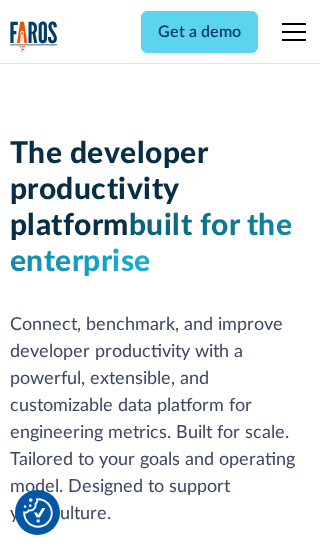scroll, scrollTop: 0, scrollLeft: 0, axis: both 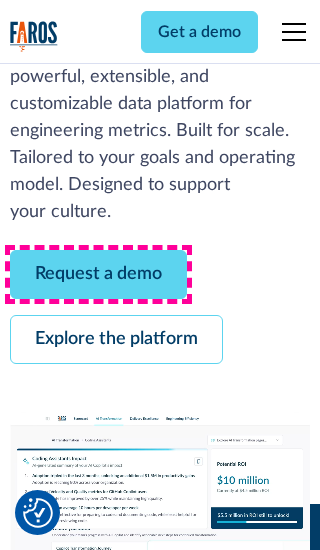 click on "Request a demo" at bounding box center [98, 274] 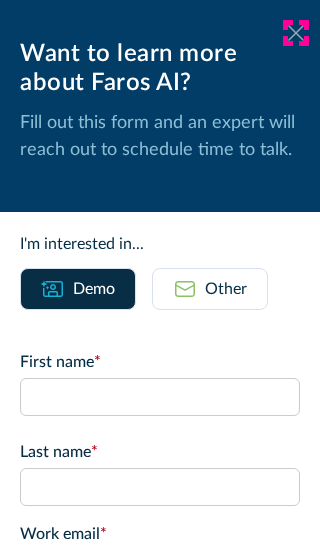 click 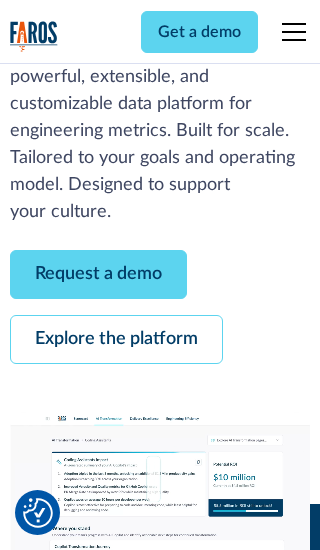 scroll, scrollTop: 367, scrollLeft: 0, axis: vertical 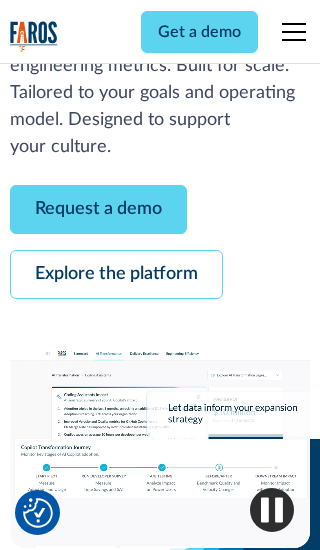 click on "Explore the platform" at bounding box center (116, 274) 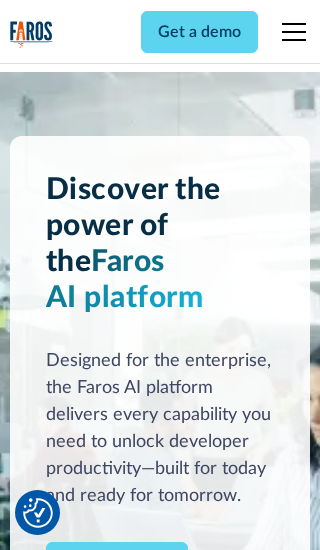 scroll, scrollTop: 0, scrollLeft: 0, axis: both 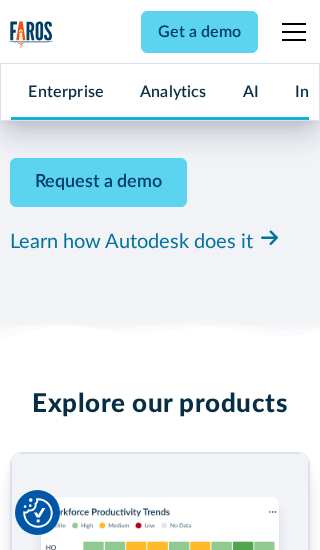 click on "Pricing" at bounding box center (34, 2462) 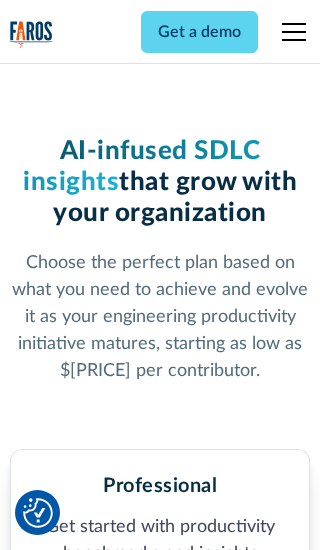 scroll, scrollTop: 0, scrollLeft: 0, axis: both 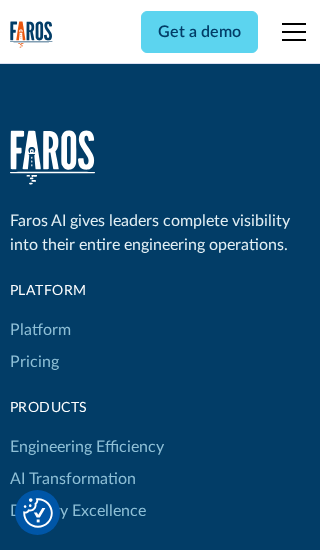 click on "Platform" at bounding box center [40, 330] 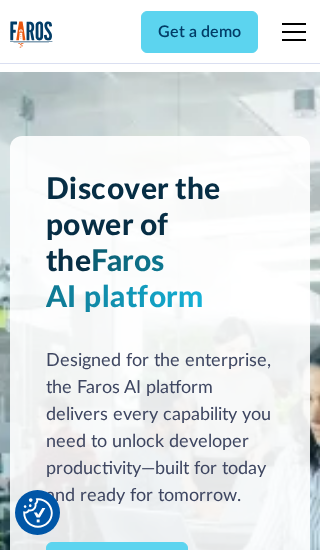 scroll, scrollTop: 0, scrollLeft: 0, axis: both 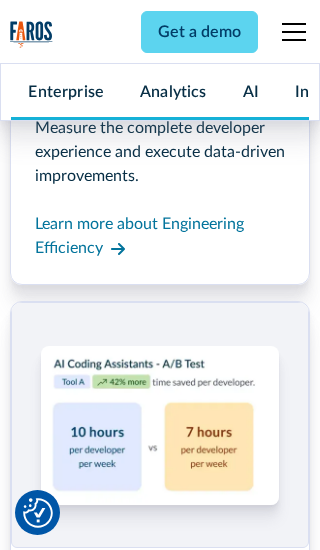 click on "Coding Assistant Impact" at bounding box center [95, 2431] 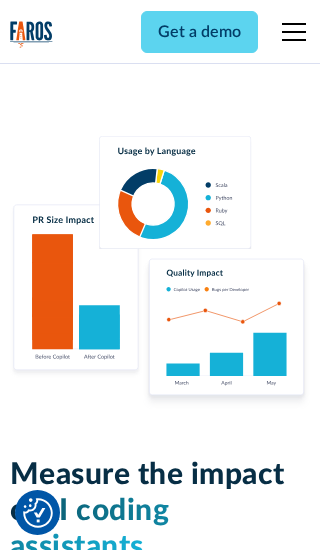 scroll, scrollTop: 0, scrollLeft: 0, axis: both 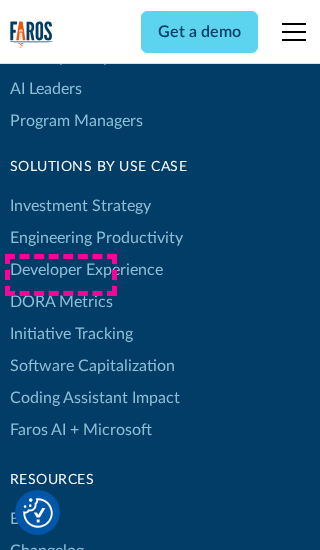 click on "DORA Metrics" at bounding box center (61, 302) 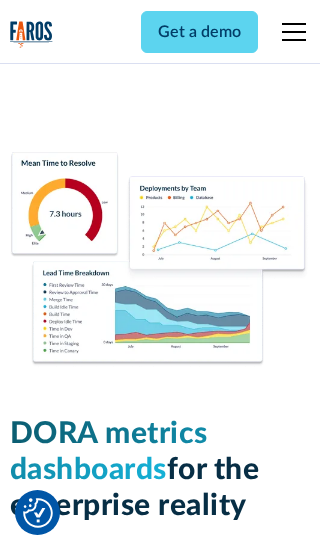 scroll, scrollTop: 0, scrollLeft: 0, axis: both 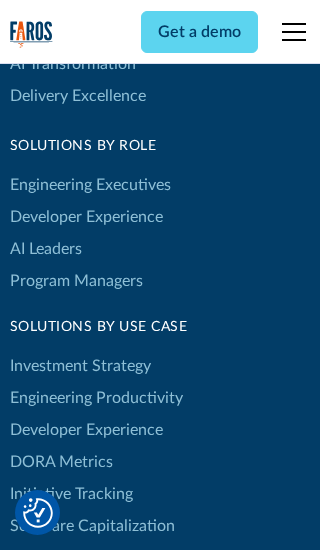 click on "Blog" at bounding box center [25, 679] 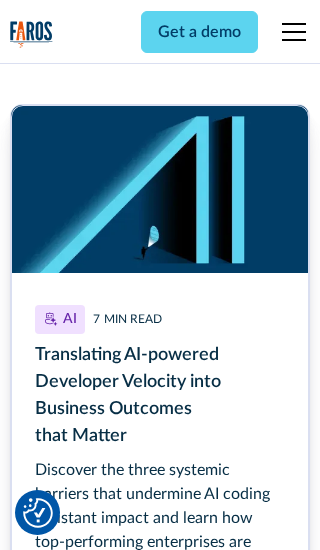 scroll, scrollTop: 0, scrollLeft: 0, axis: both 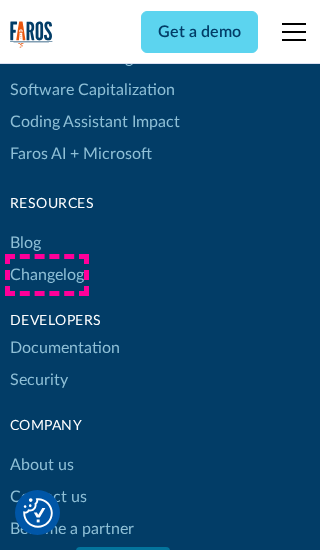 click on "Changelog" at bounding box center (47, 275) 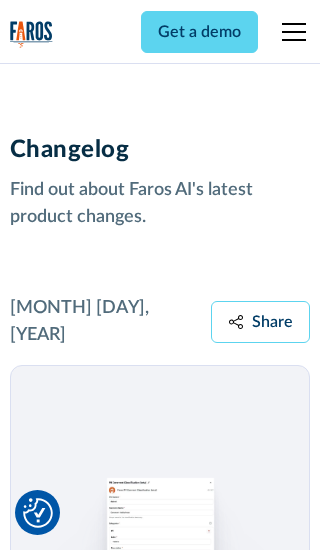 scroll, scrollTop: 0, scrollLeft: 0, axis: both 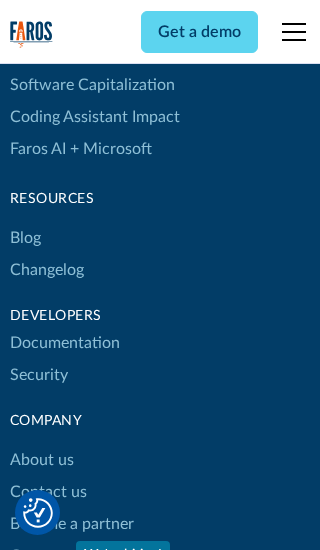click on "About us" at bounding box center (42, 460) 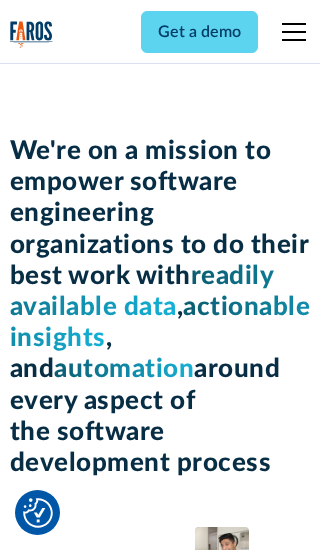 scroll, scrollTop: 0, scrollLeft: 0, axis: both 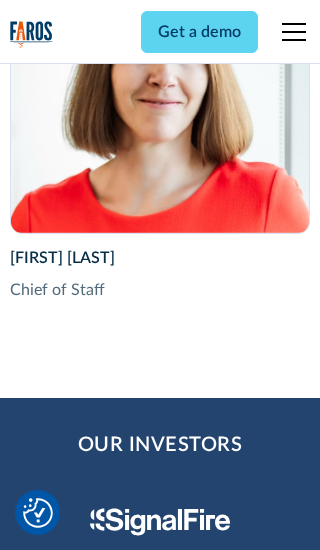 click on "Contact us" at bounding box center [48, 2829] 